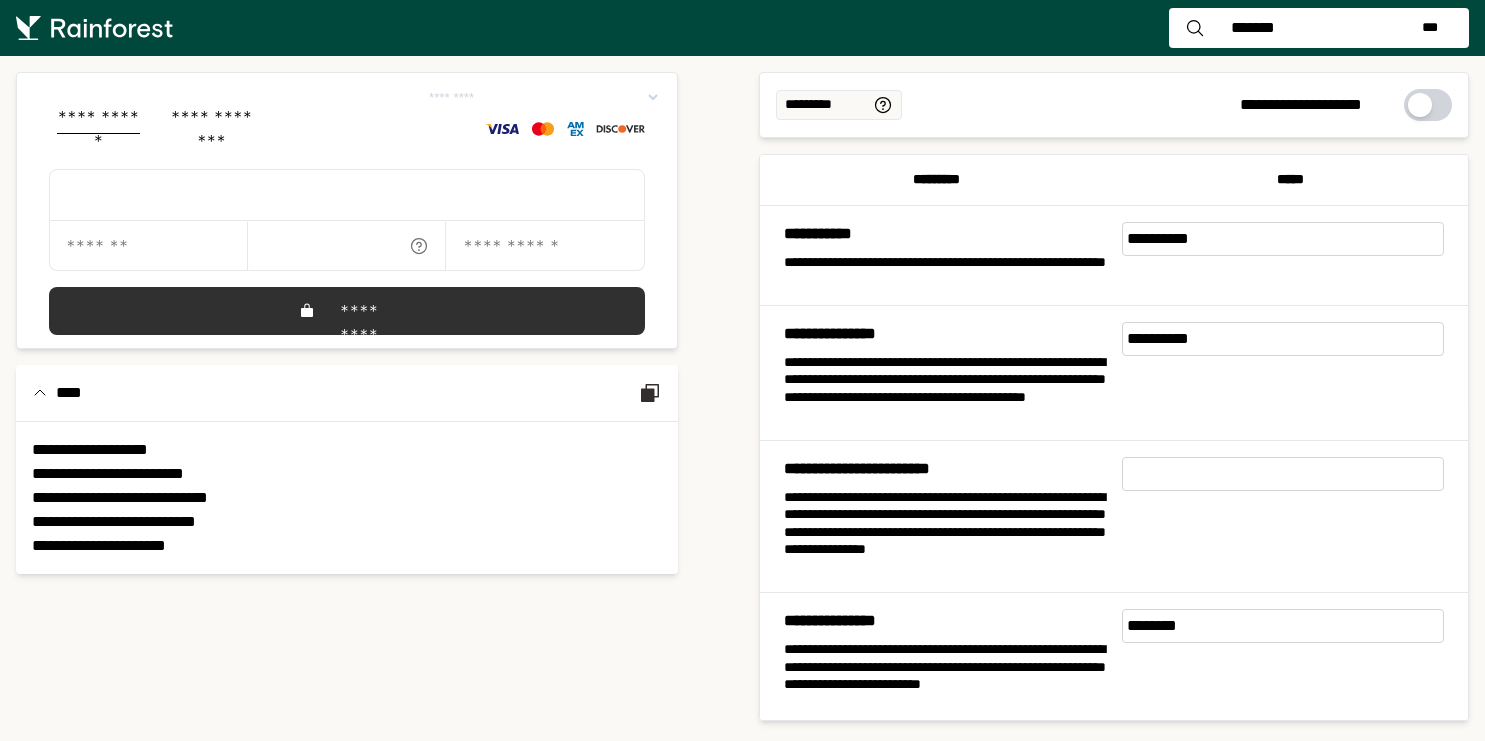 scroll, scrollTop: 0, scrollLeft: 0, axis: both 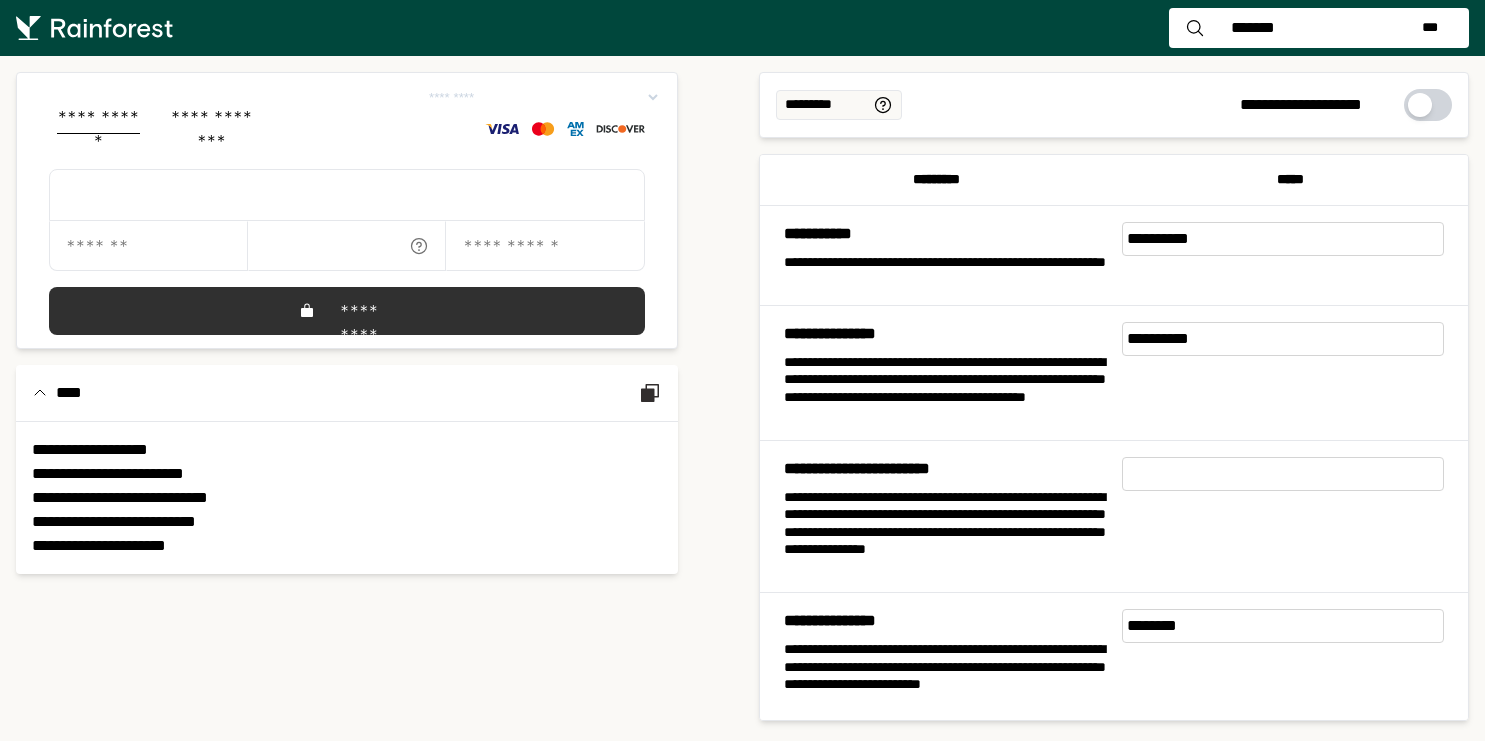 click on "**********" at bounding box center [1283, 339] 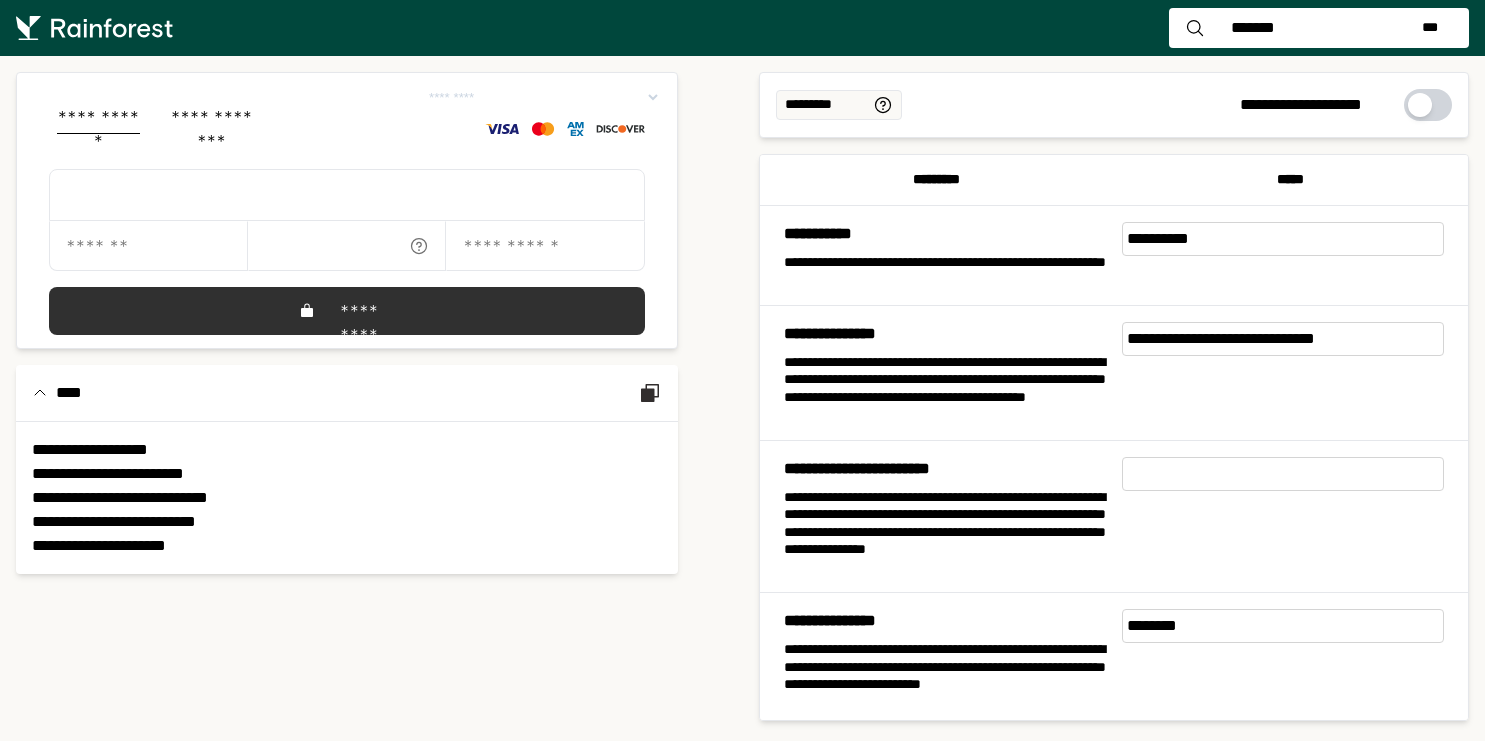 type on "**********" 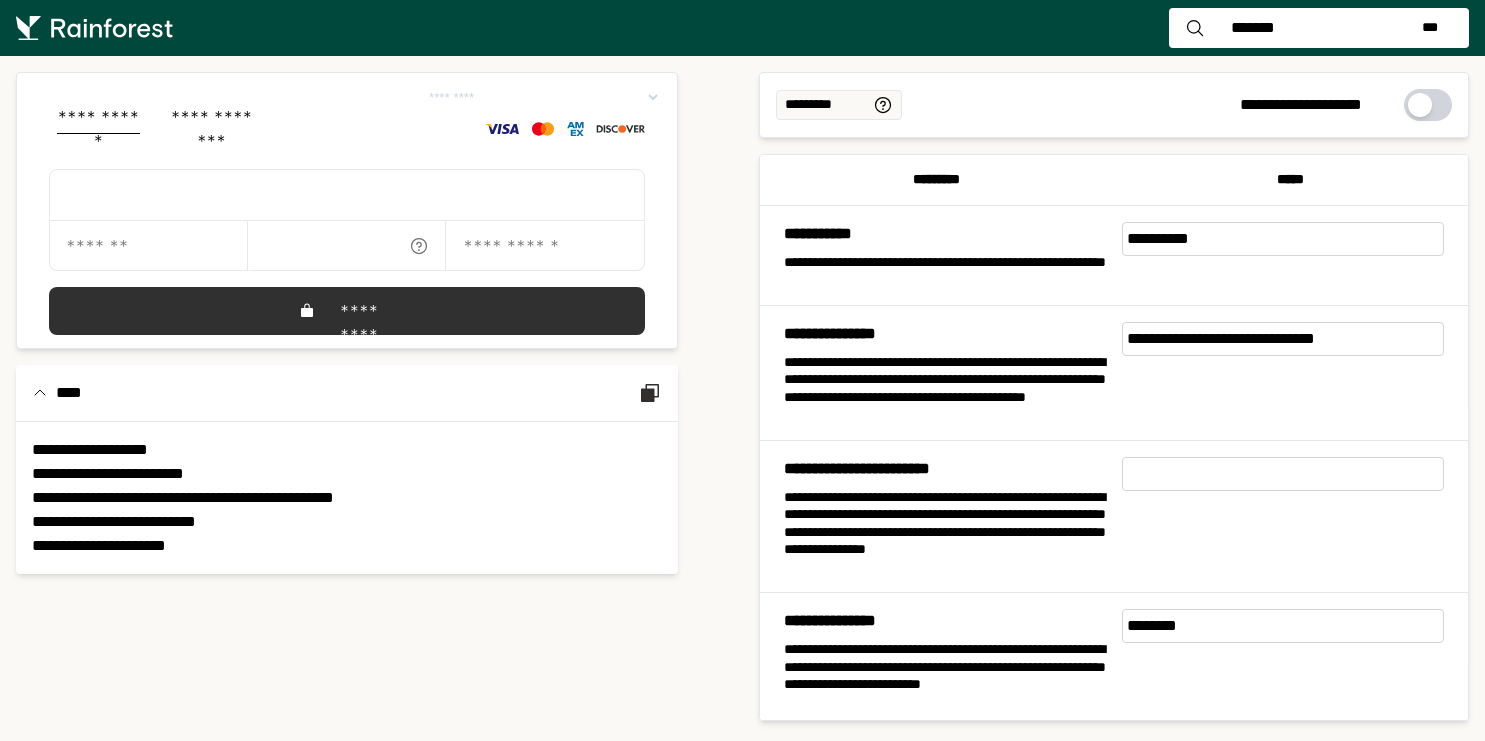 click on "**********" at bounding box center (1283, 239) 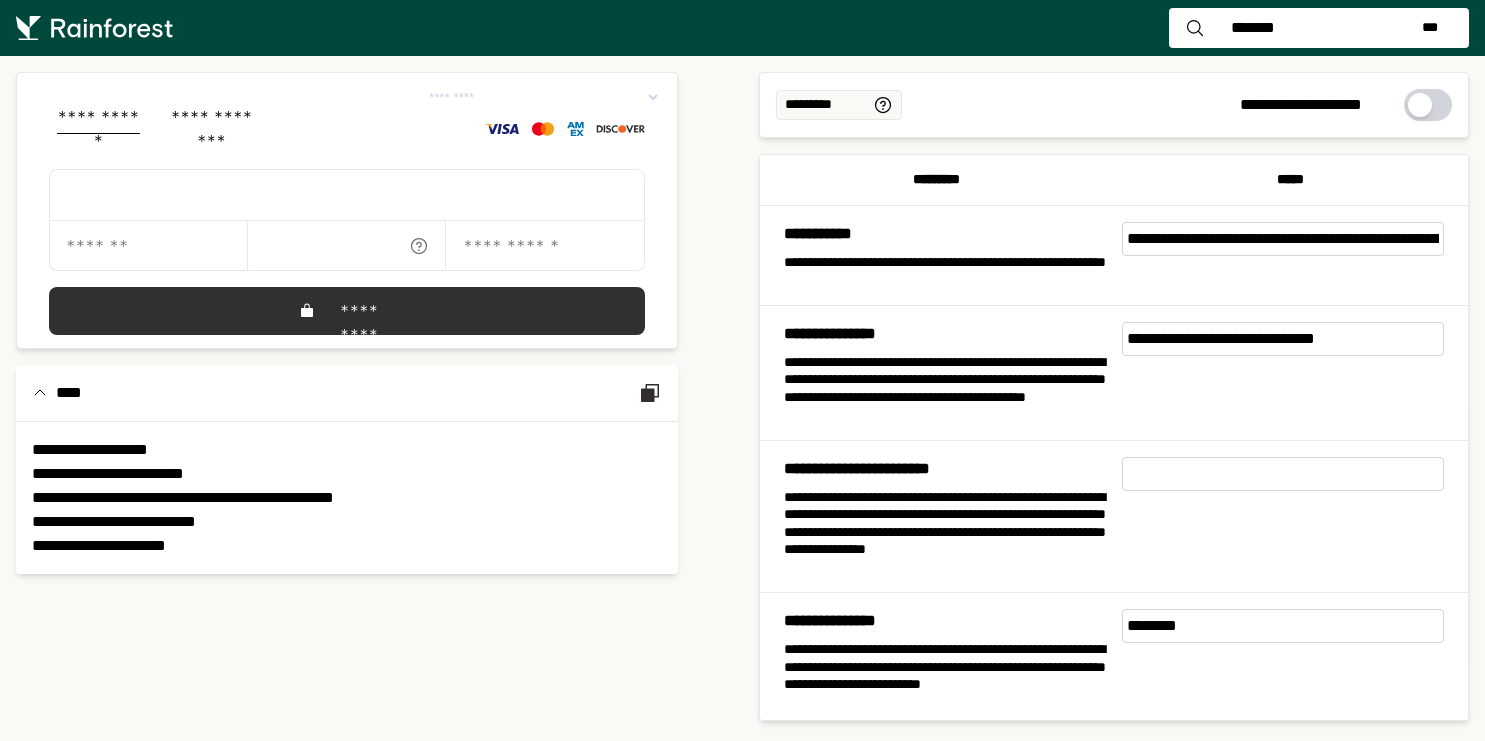 scroll, scrollTop: 0, scrollLeft: 300, axis: horizontal 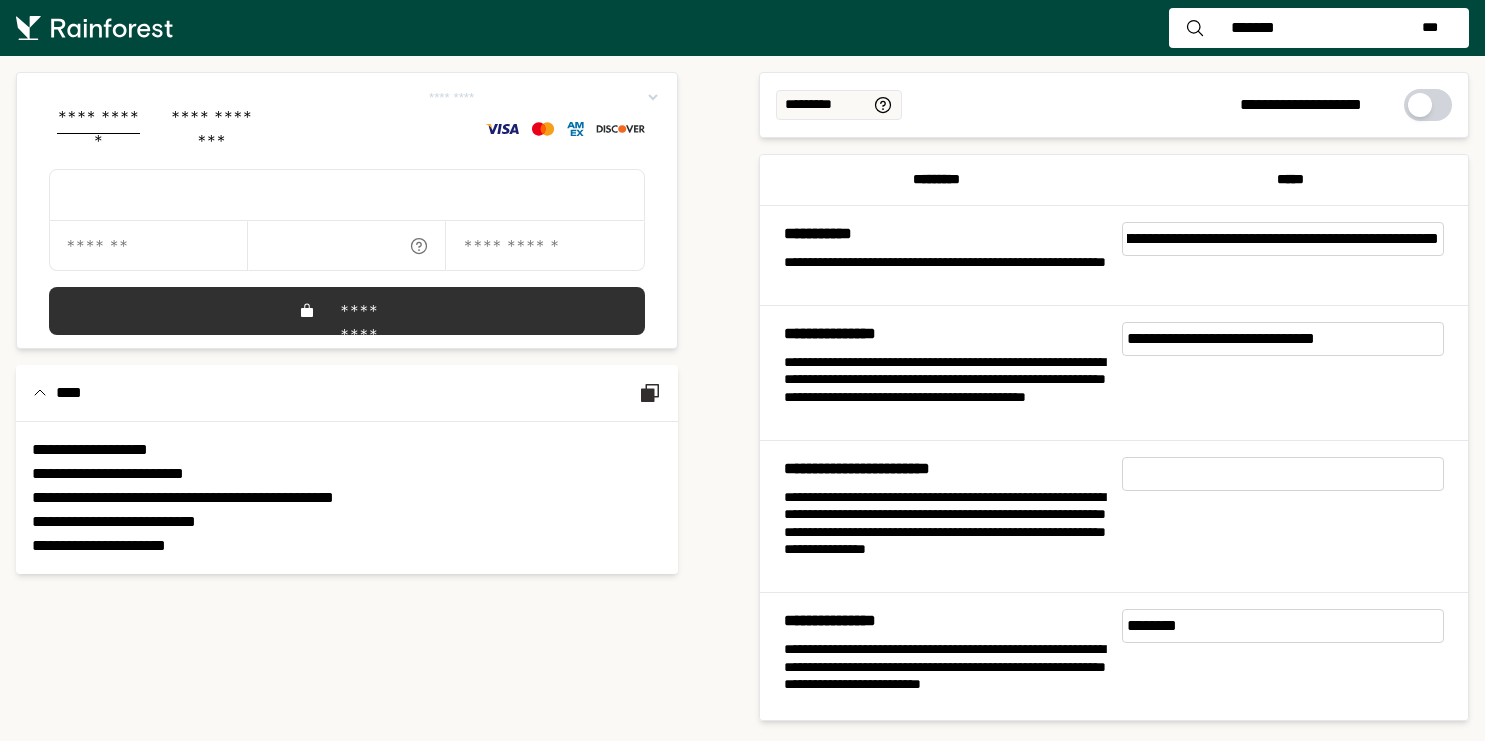 type on "**********" 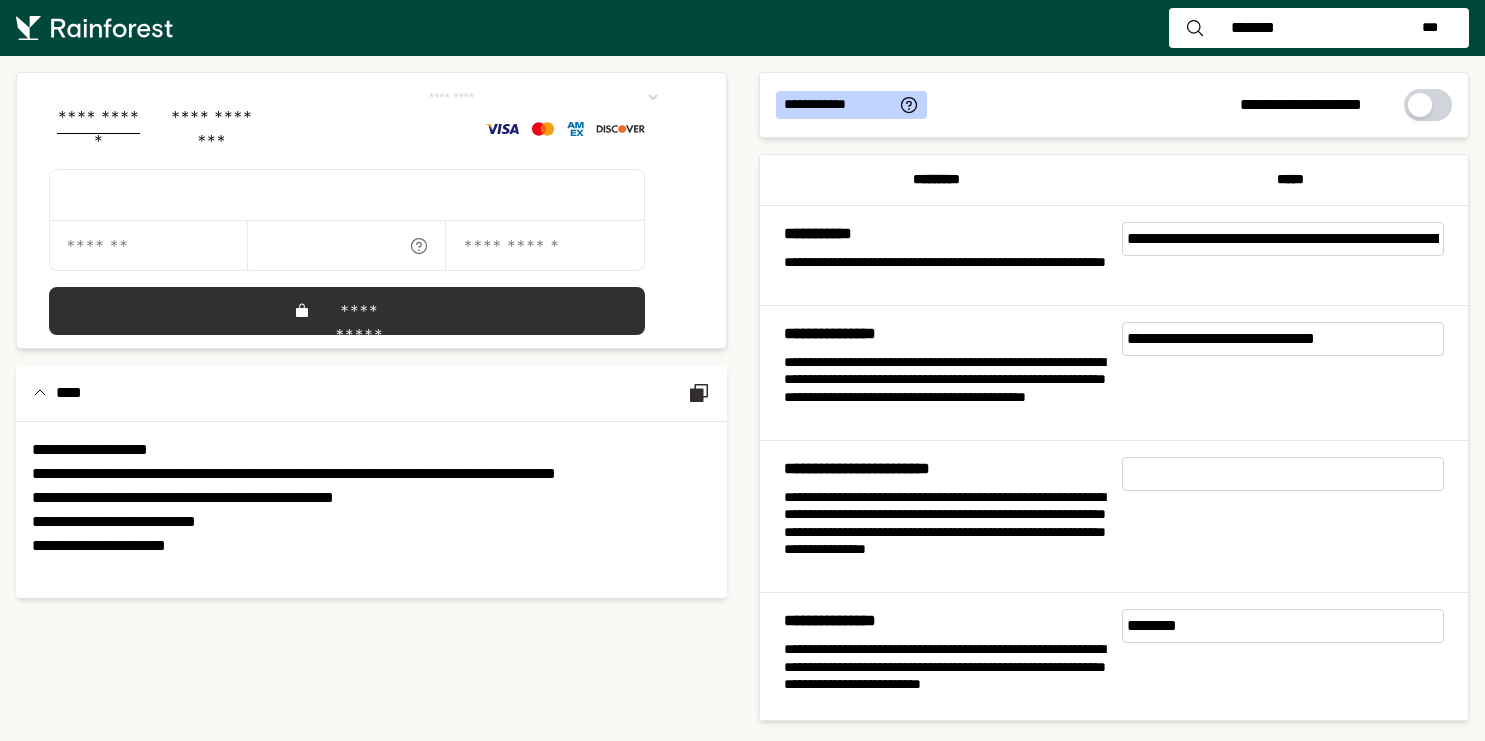 click on "**********" at bounding box center [543, 97] 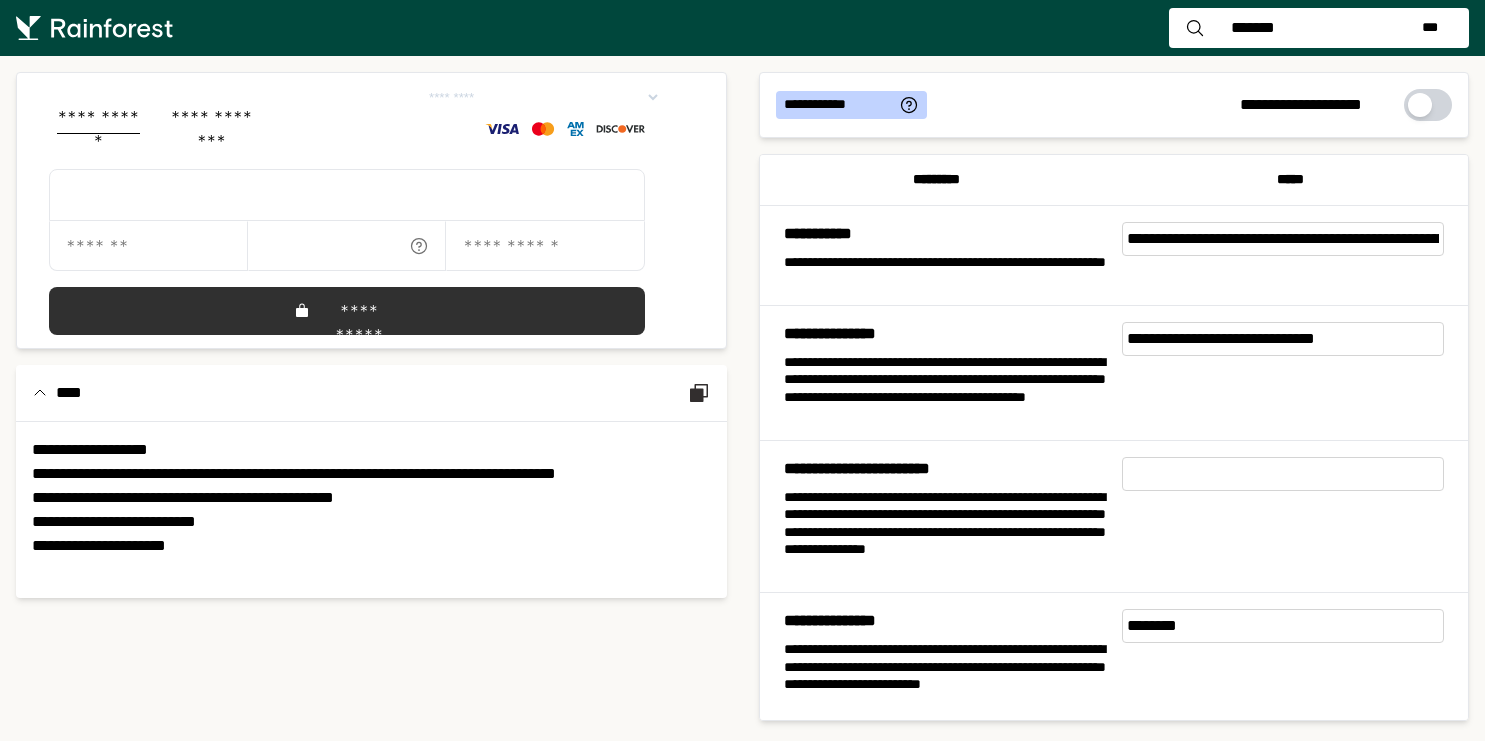 select on "*********" 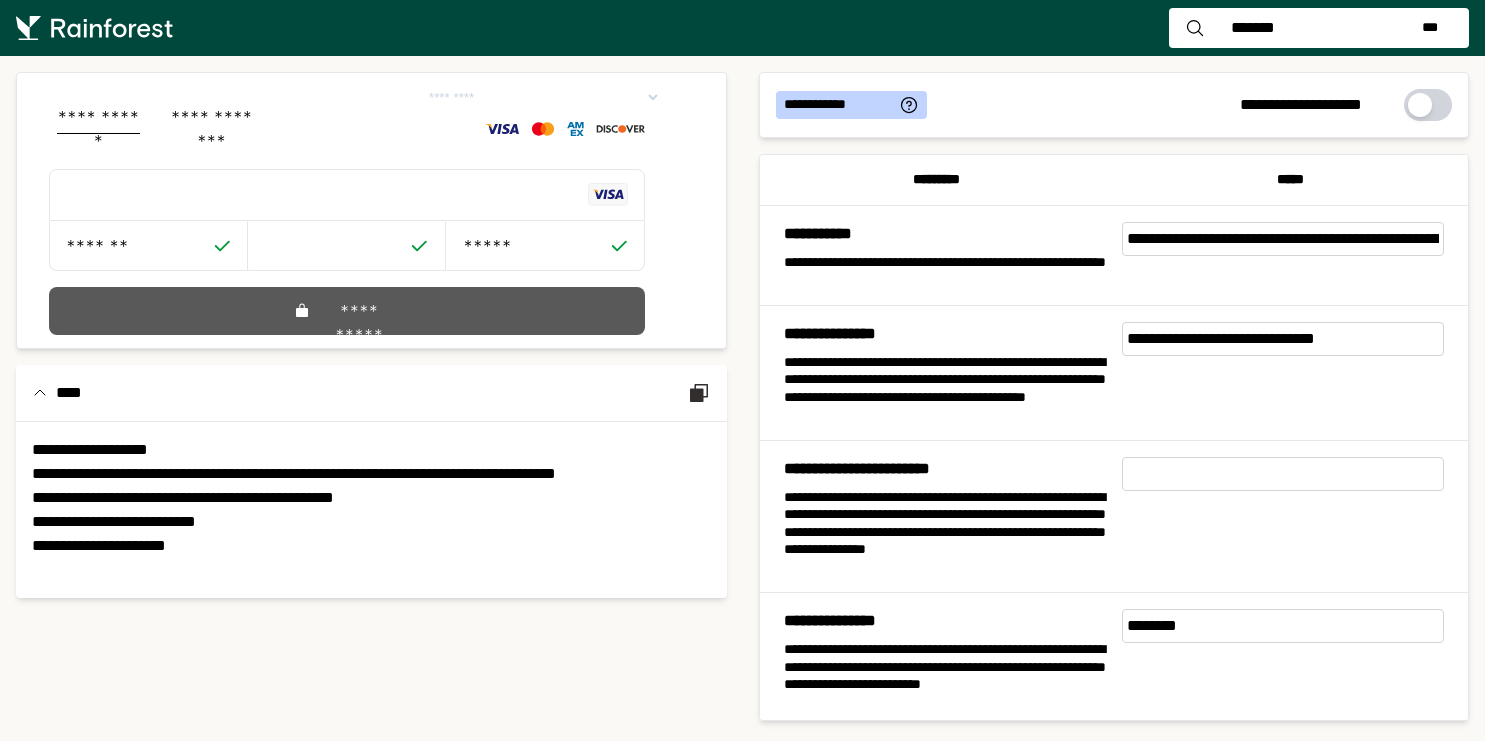 click on "**********" at bounding box center [347, 311] 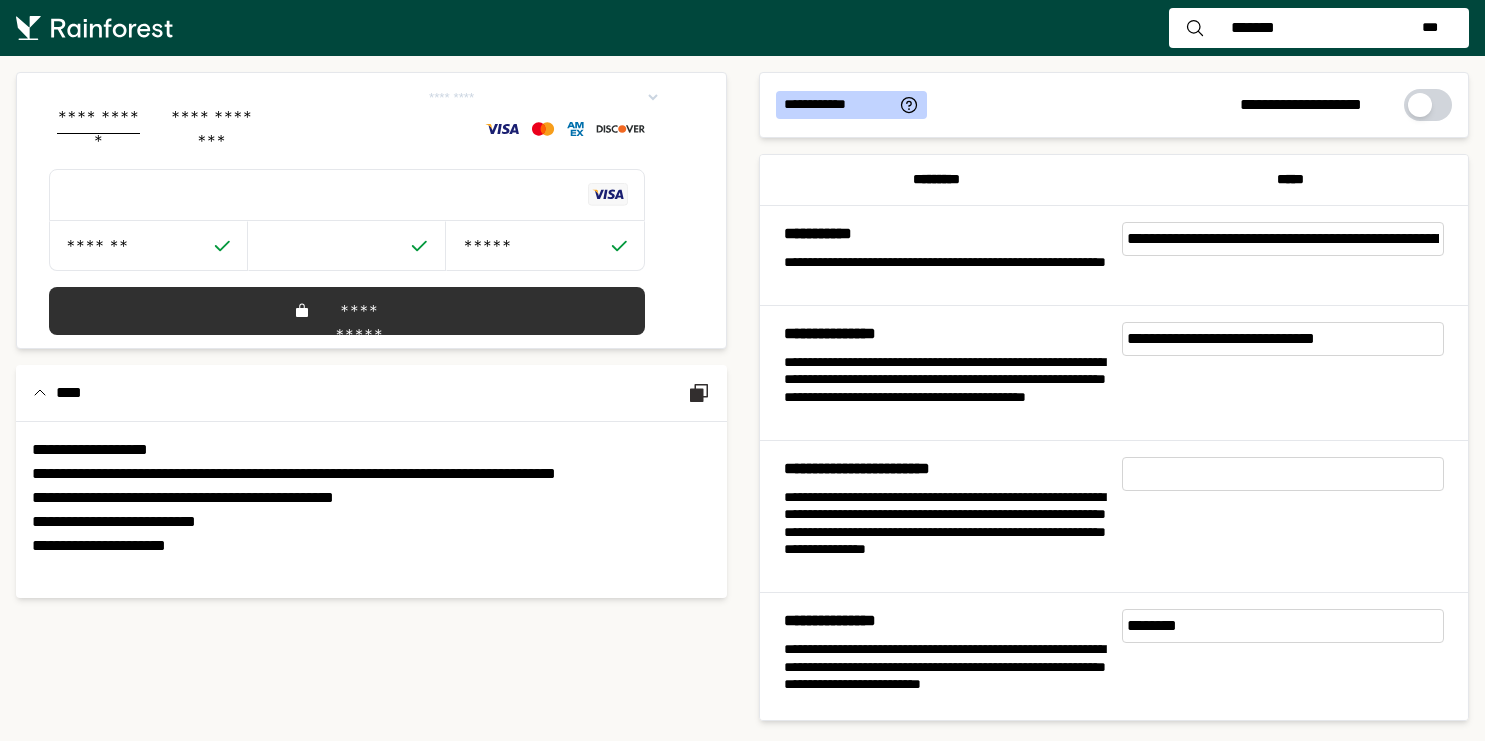 drag, startPoint x: 1011, startPoint y: 263, endPoint x: 1052, endPoint y: 258, distance: 41.303753 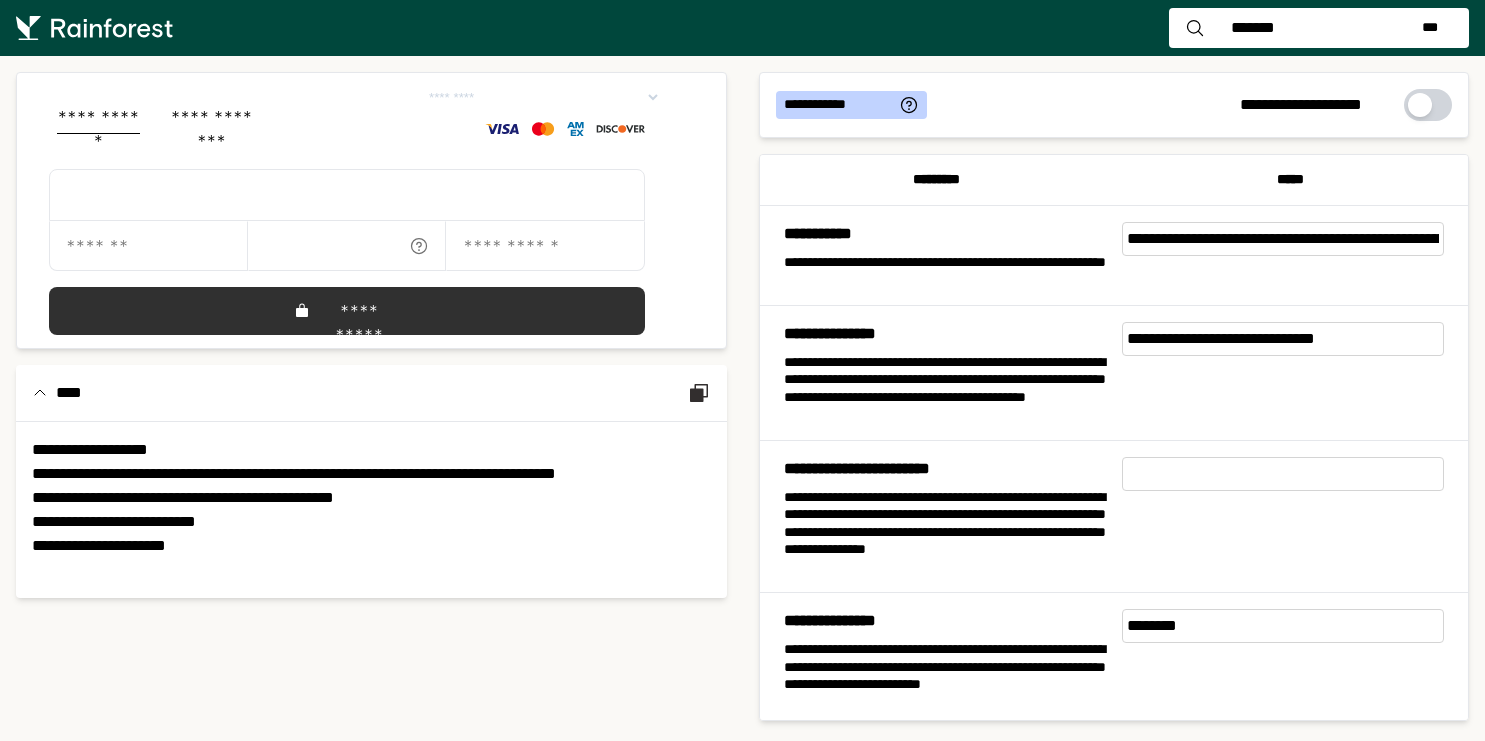 click on "**********" at bounding box center (543, 97) 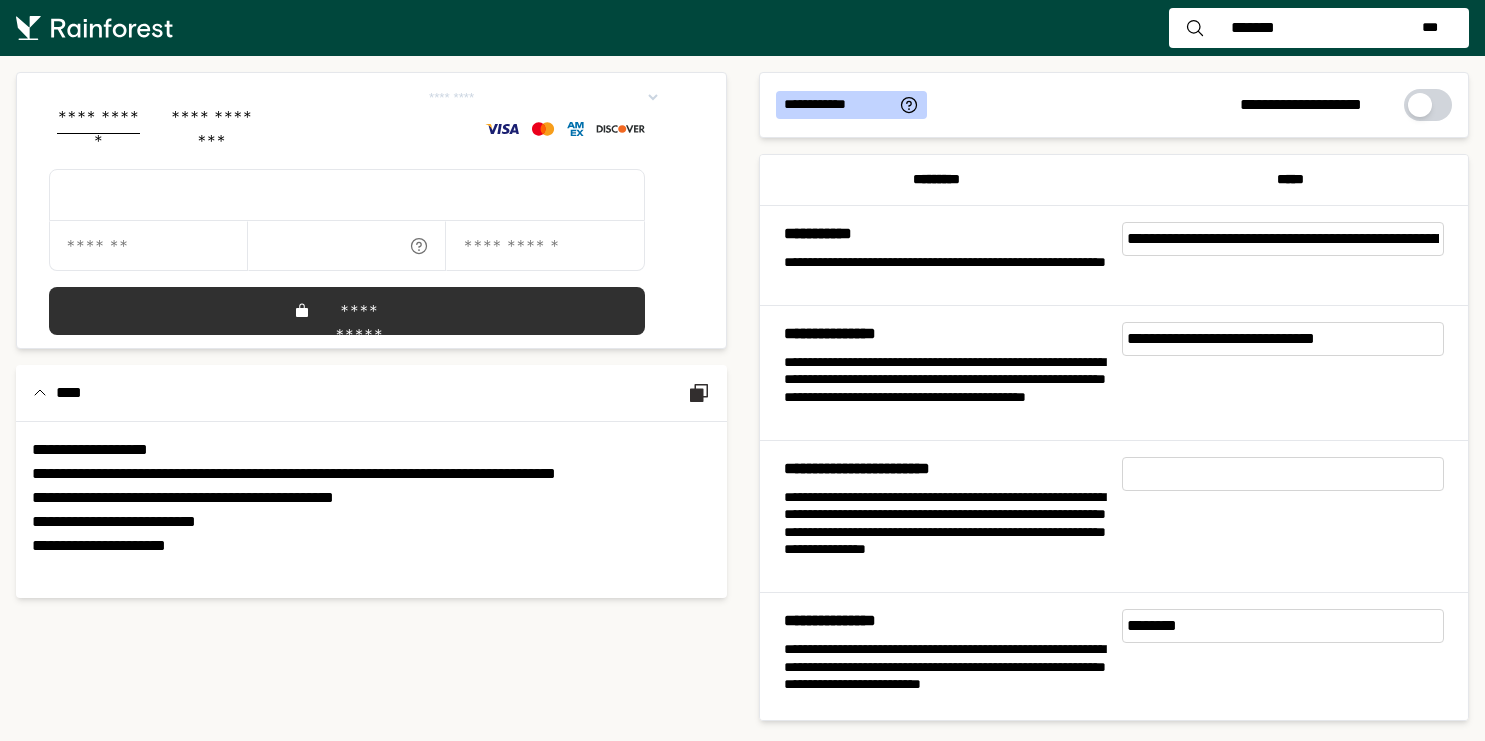 select on "*********" 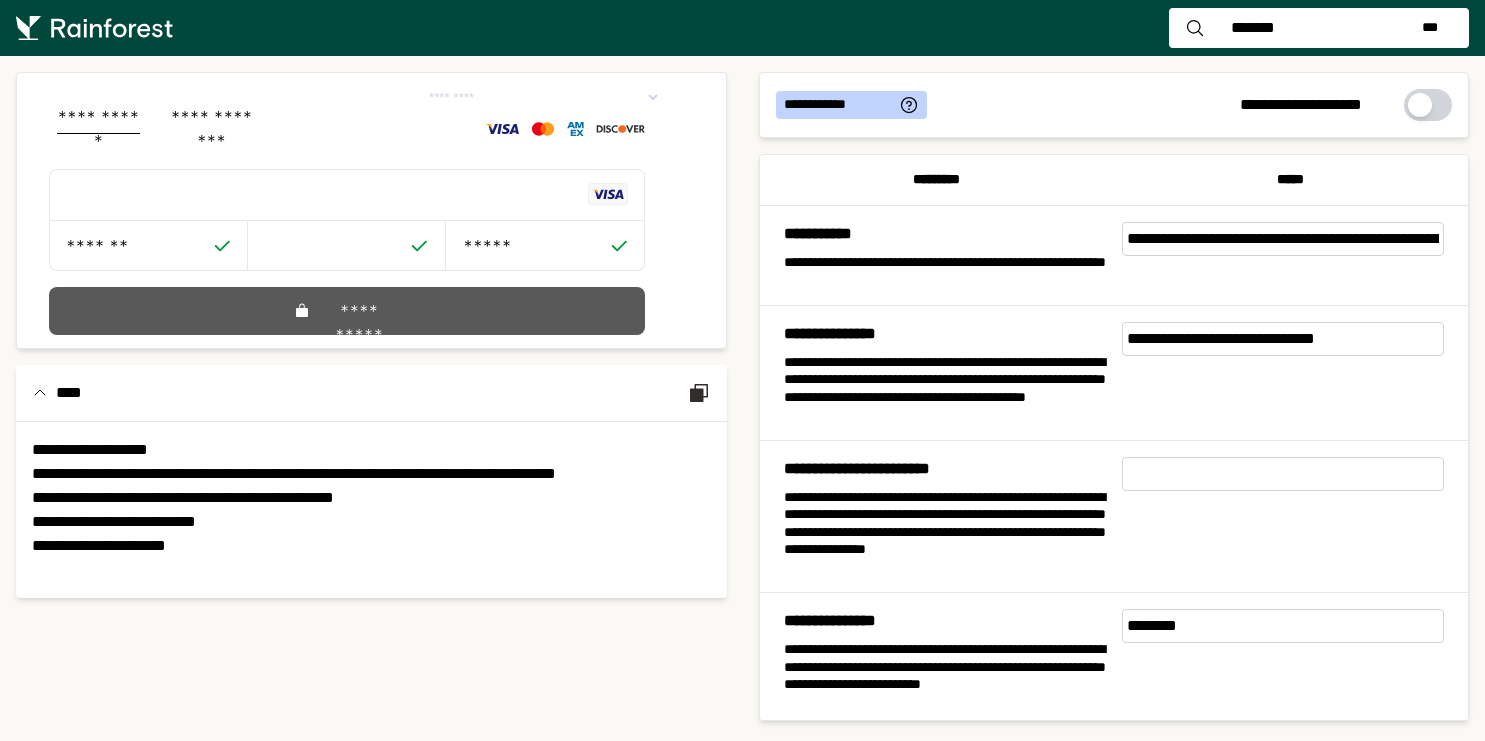 click on "**********" at bounding box center [347, 311] 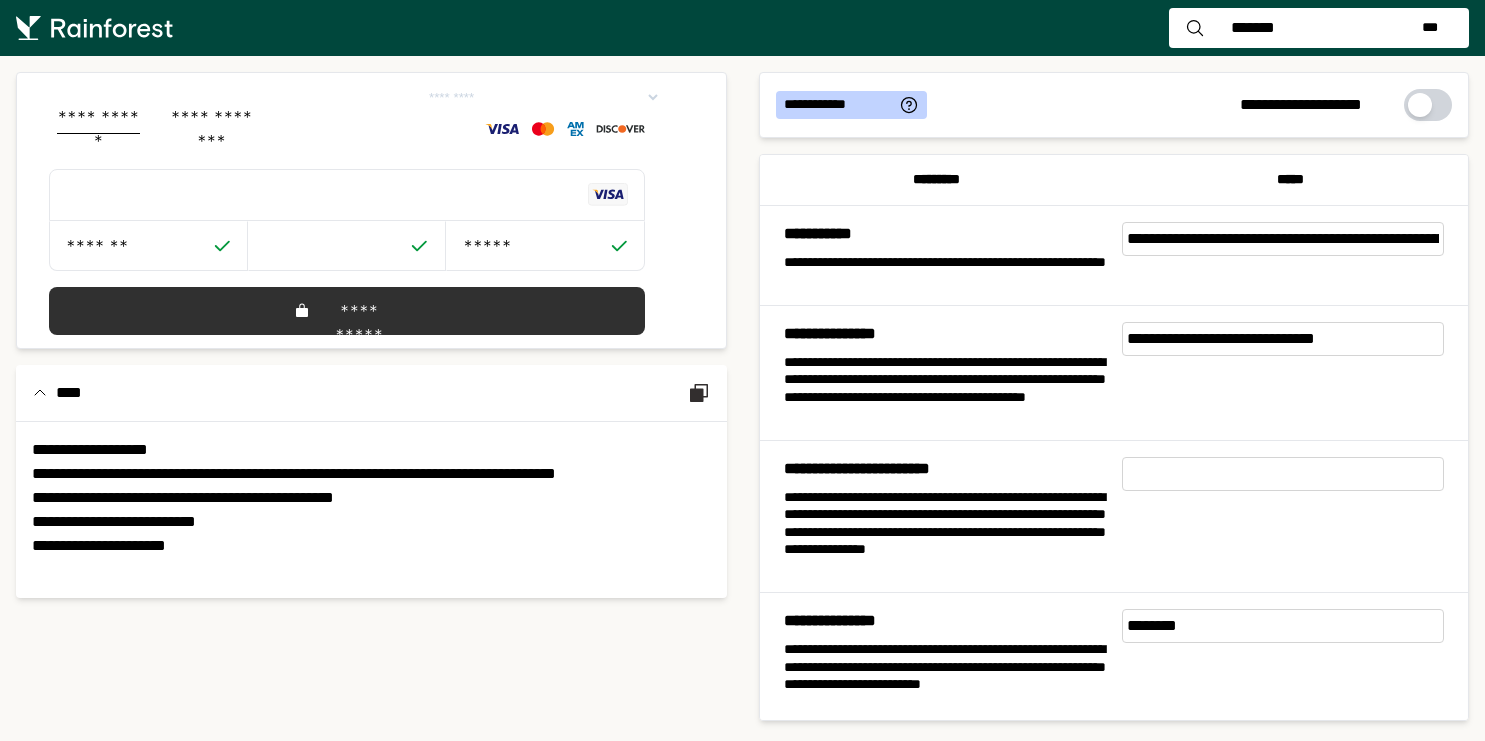 click on "**********" at bounding box center (1283, 339) 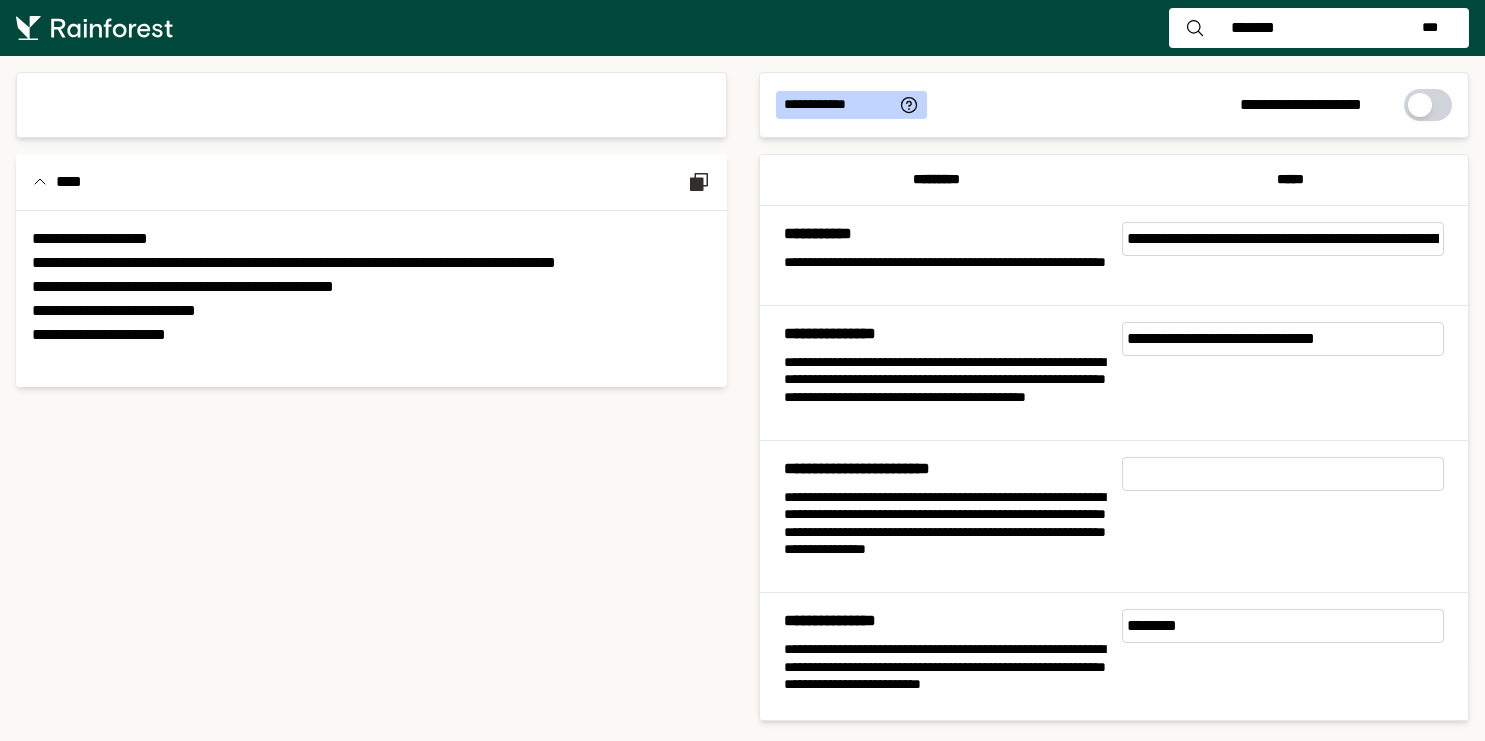 click on "**********" at bounding box center [945, 389] 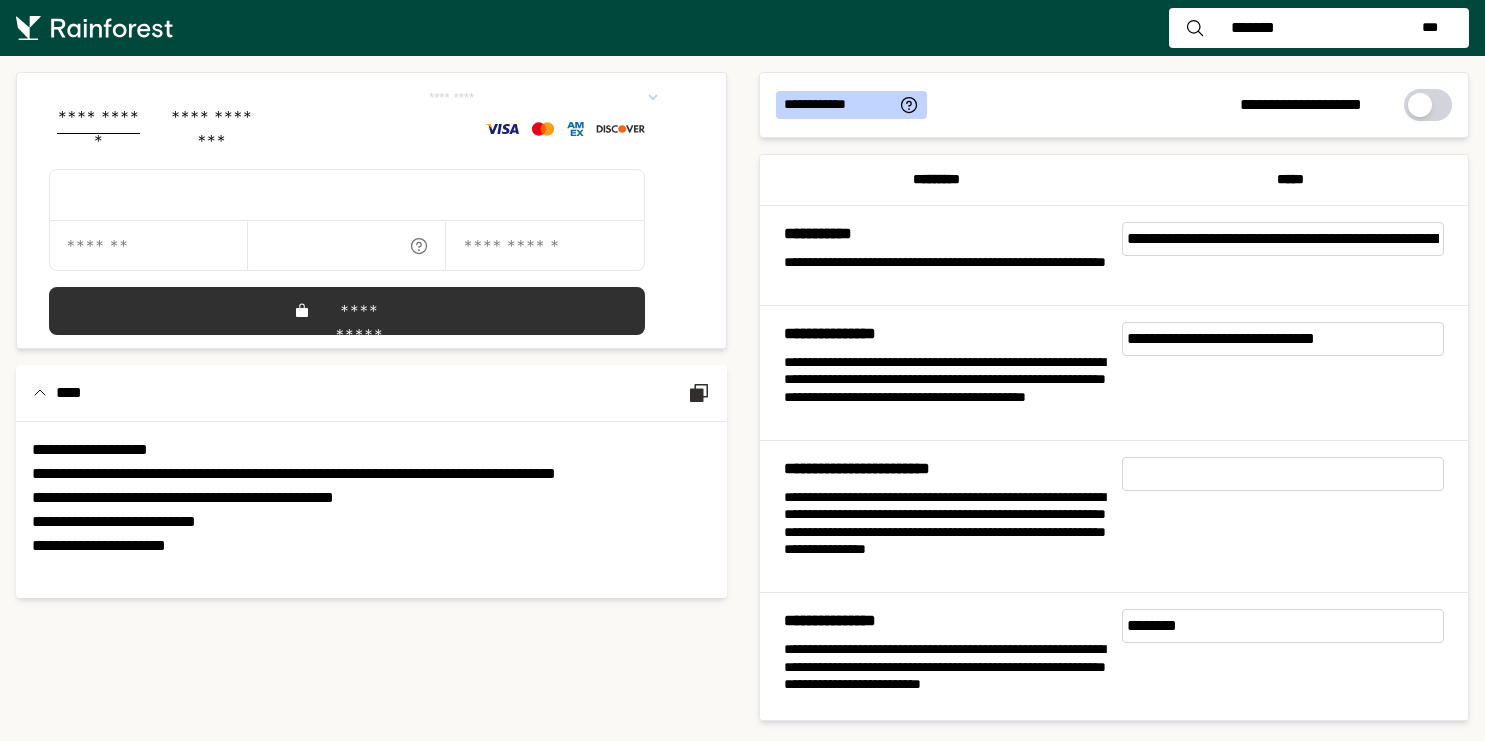 click on "**********" at bounding box center [543, 97] 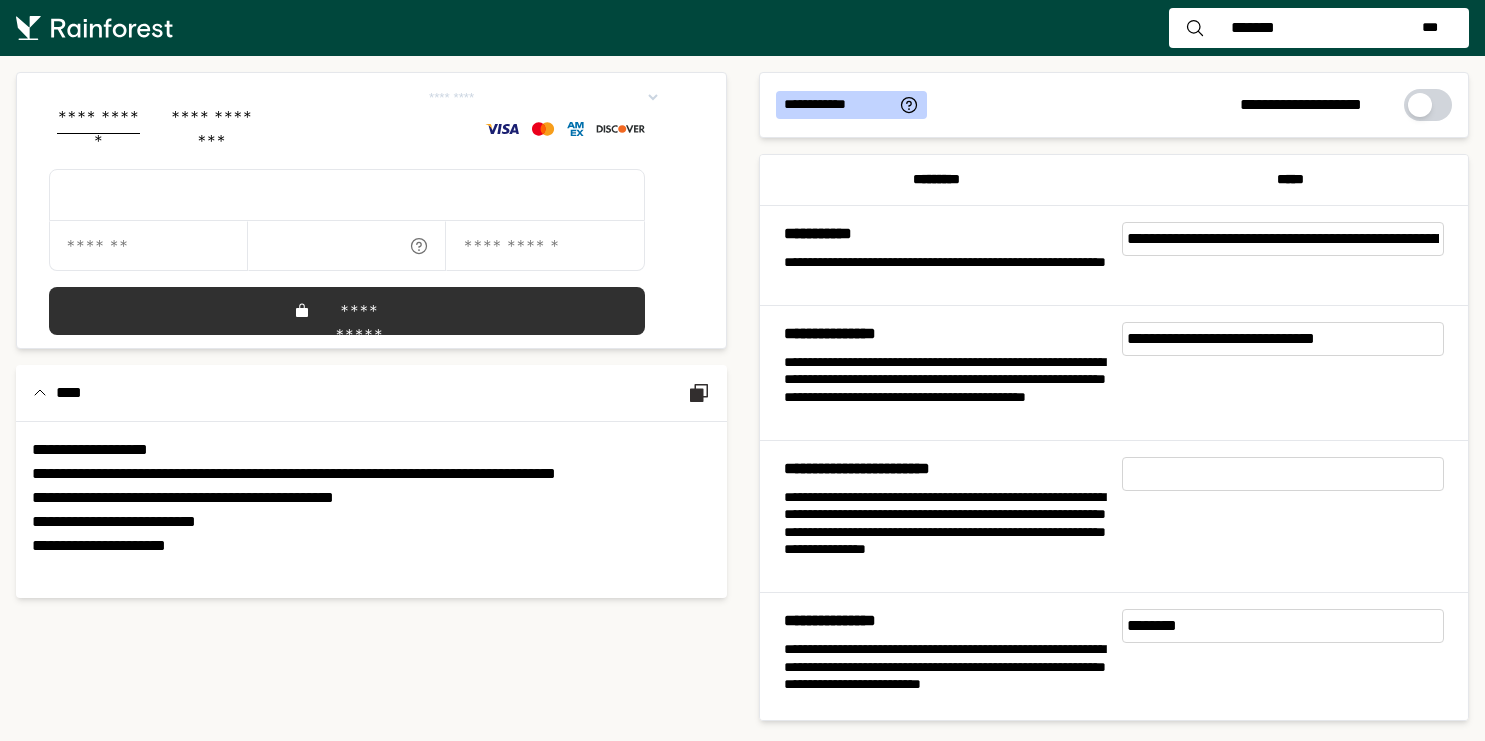select on "*********" 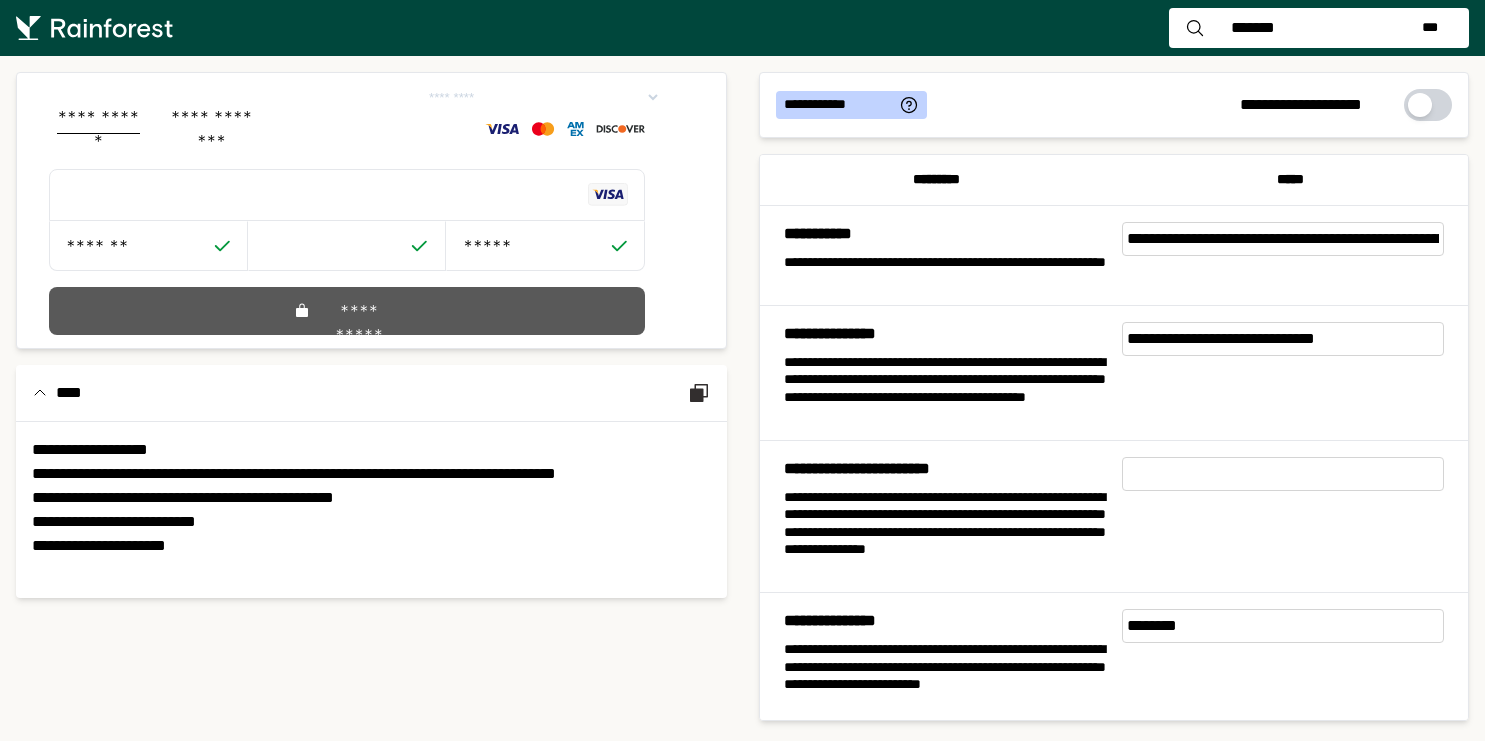 click on "**********" at bounding box center [355, 311] 